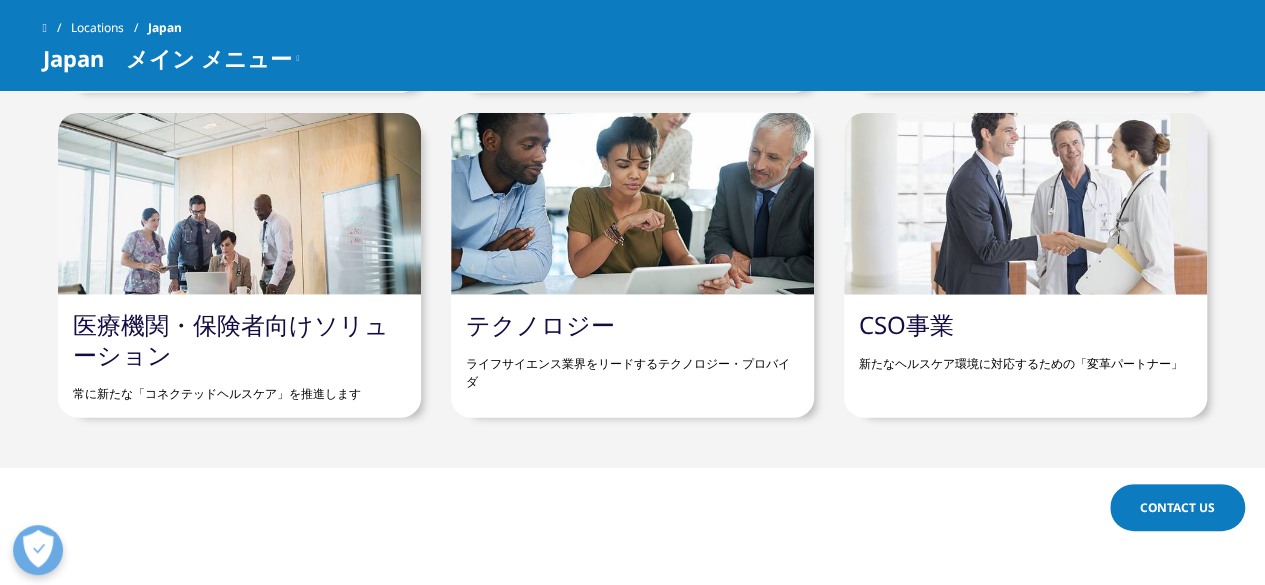 scroll, scrollTop: 0, scrollLeft: 0, axis: both 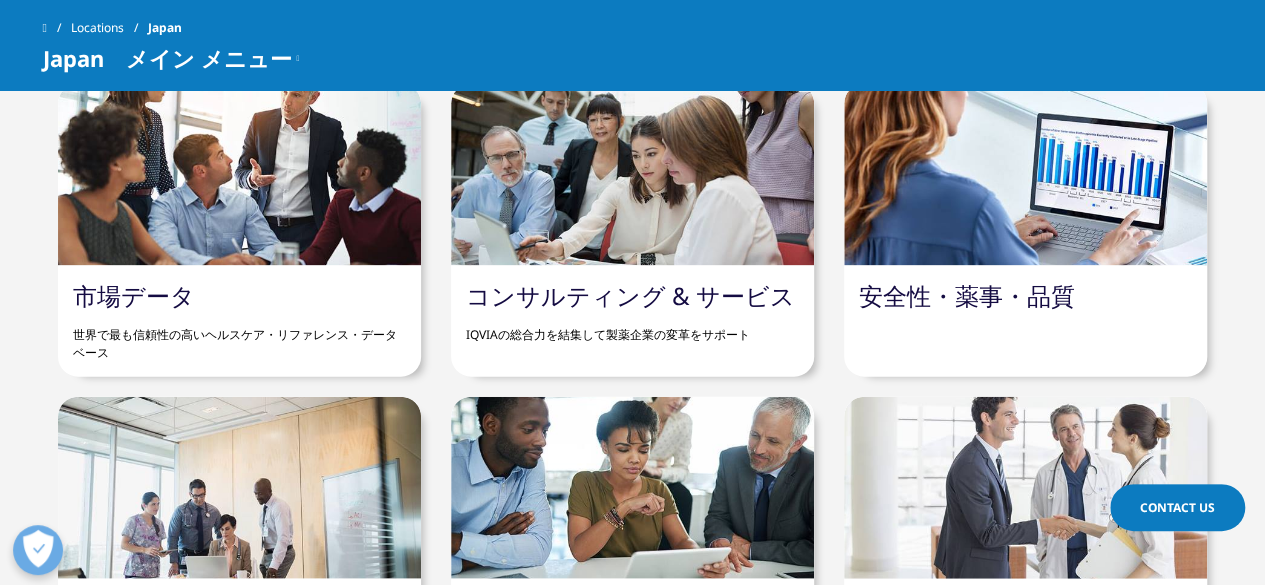 click on "コンサルティング & サービス" at bounding box center [630, 295] 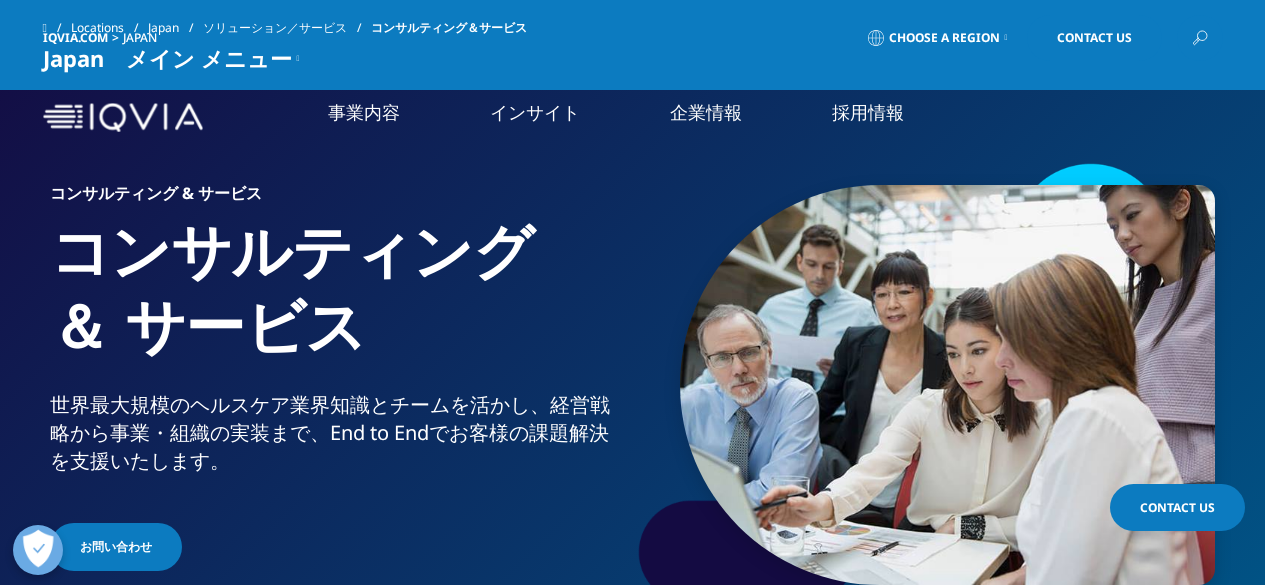 scroll, scrollTop: 2025, scrollLeft: 0, axis: vertical 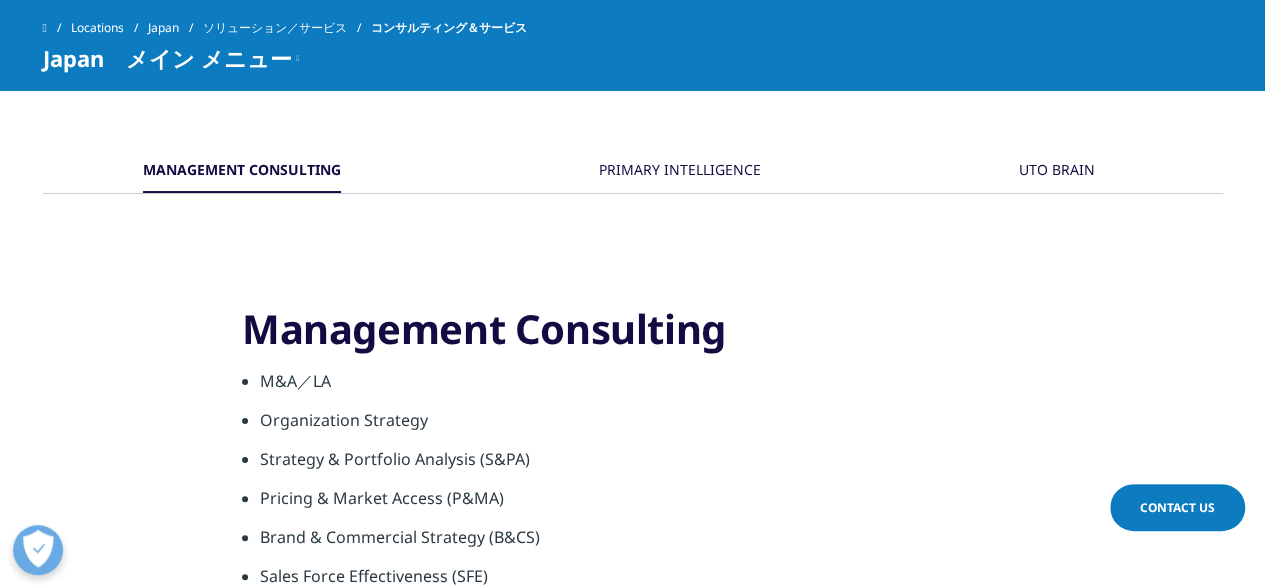 click on "PRIMARY INTELLIGENCE" at bounding box center (680, 171) 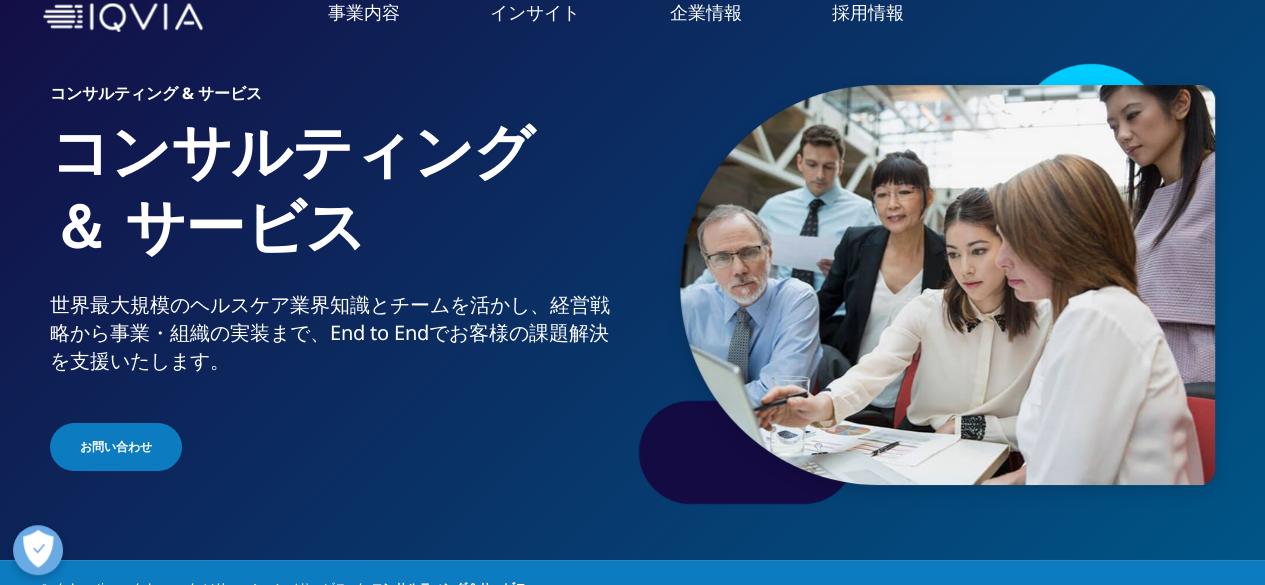 scroll, scrollTop: 0, scrollLeft: 0, axis: both 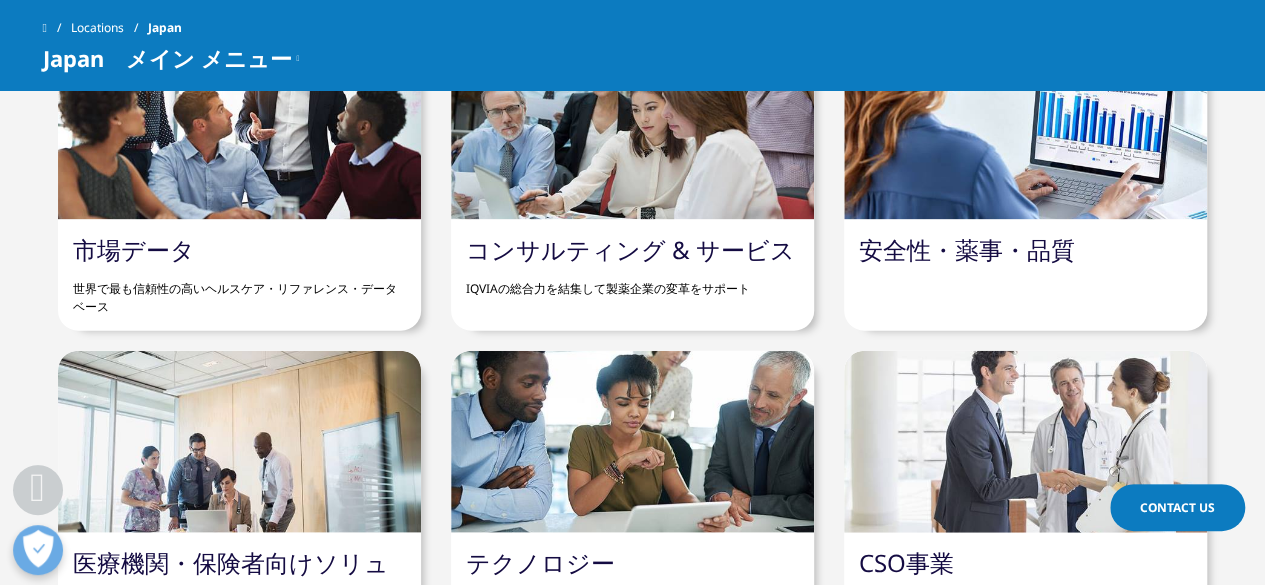 click on "コンサルティング & サービス" at bounding box center [630, 249] 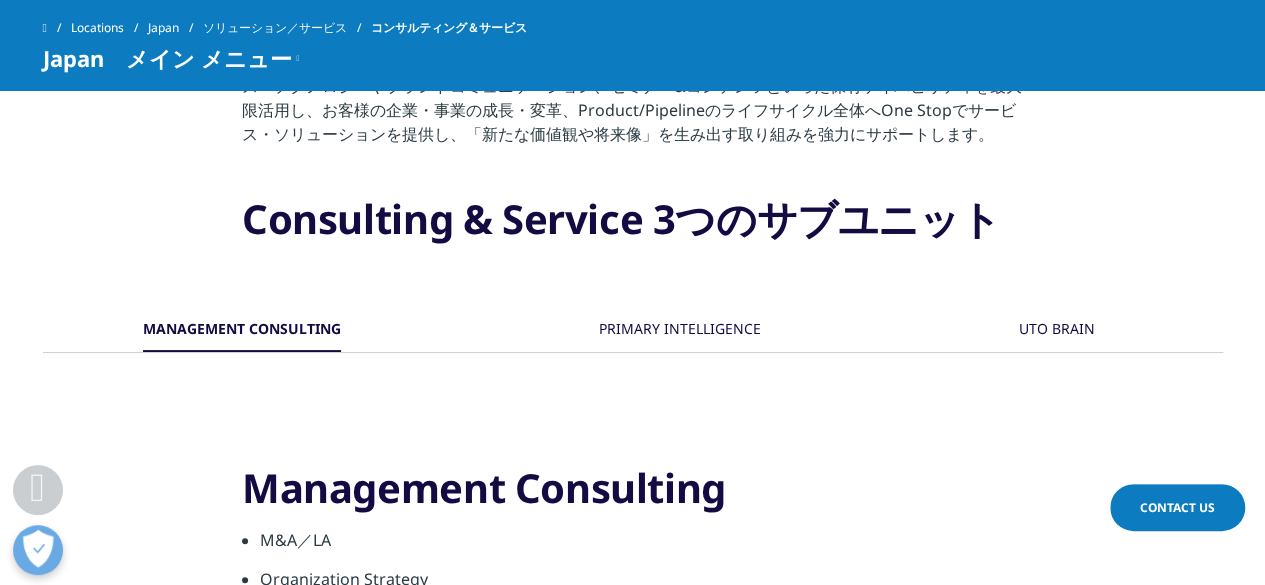 scroll, scrollTop: 0, scrollLeft: 0, axis: both 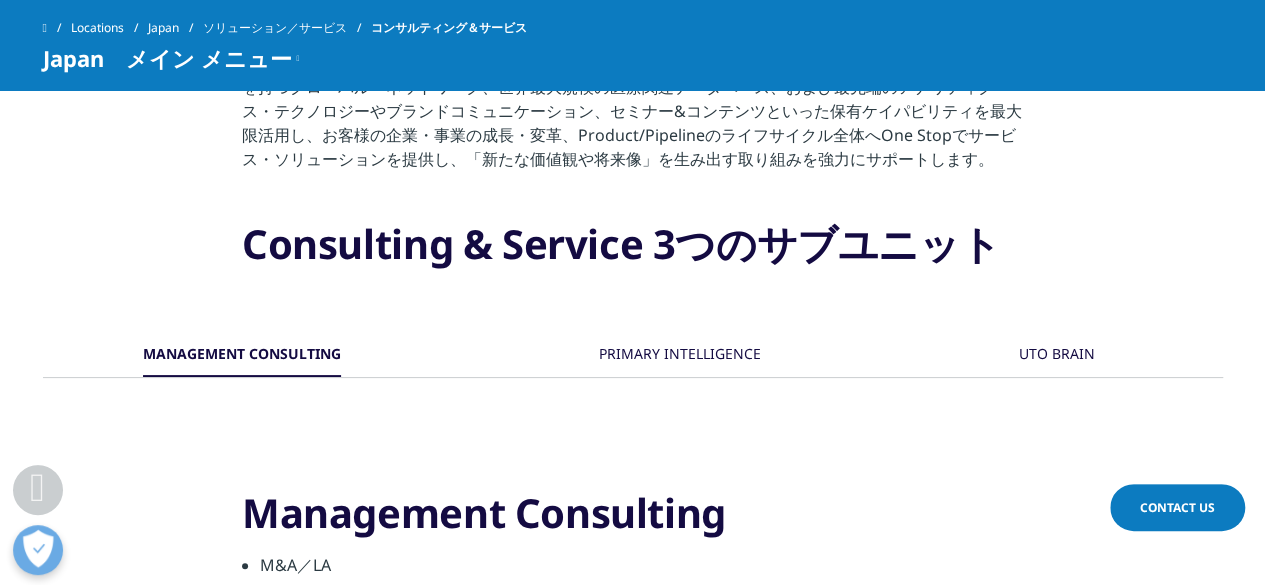 click on "PRIMARY INTELLIGENCE" at bounding box center (680, 355) 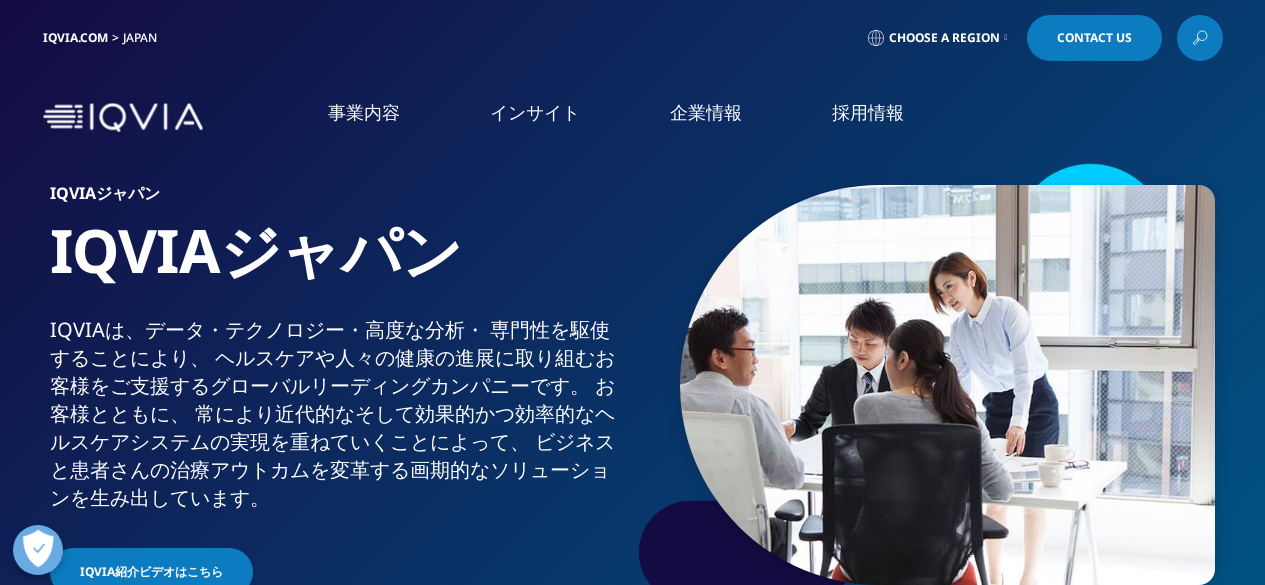 scroll, scrollTop: 0, scrollLeft: 0, axis: both 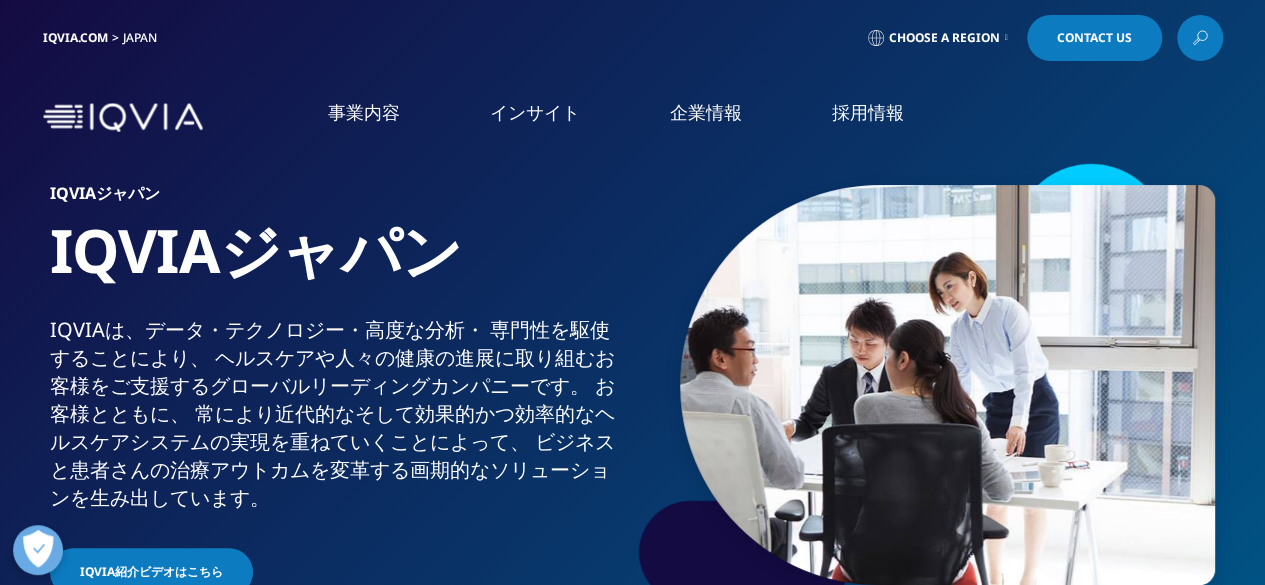 click on "IQVIAグループ" at bounding box center (236, 257) 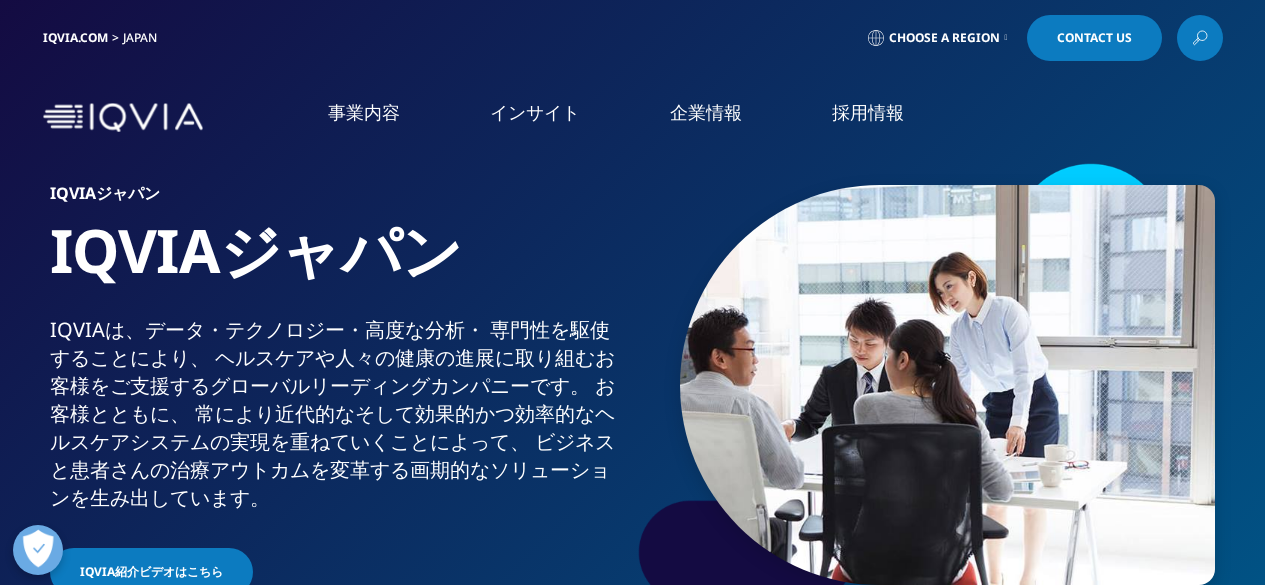 scroll, scrollTop: 0, scrollLeft: 0, axis: both 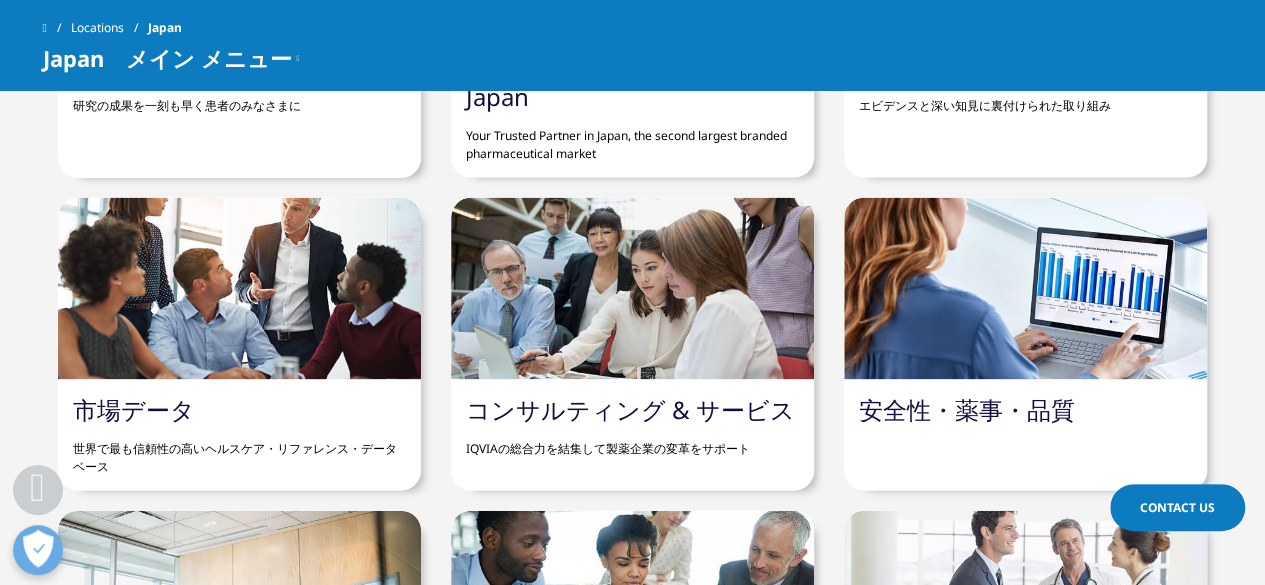 click at bounding box center (632, 289) 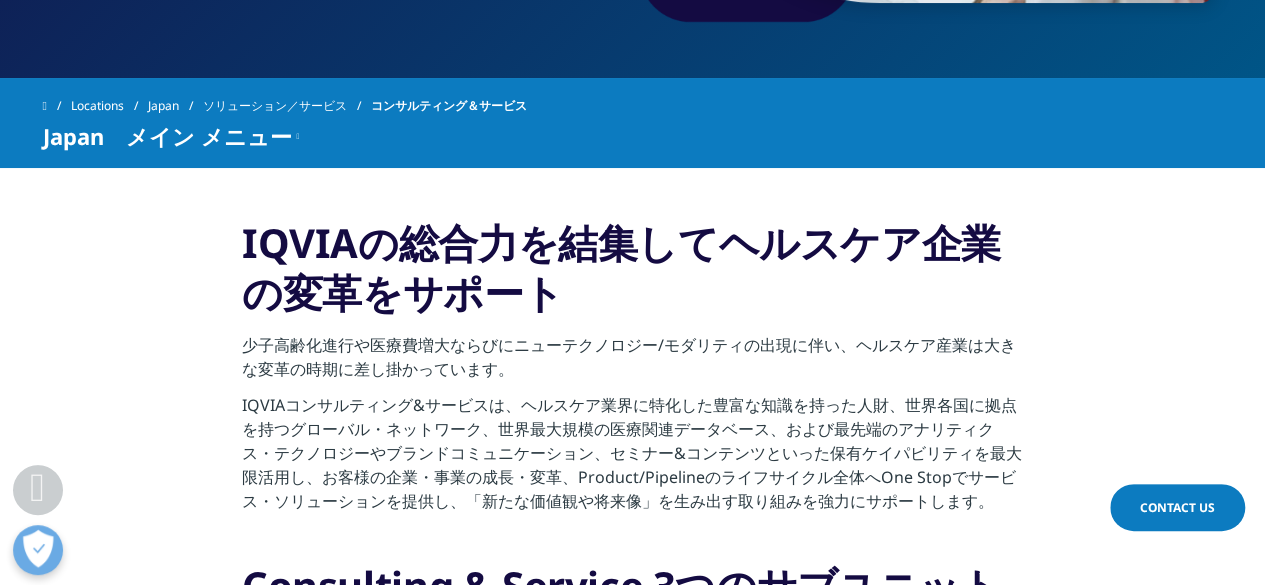 scroll, scrollTop: 583, scrollLeft: 0, axis: vertical 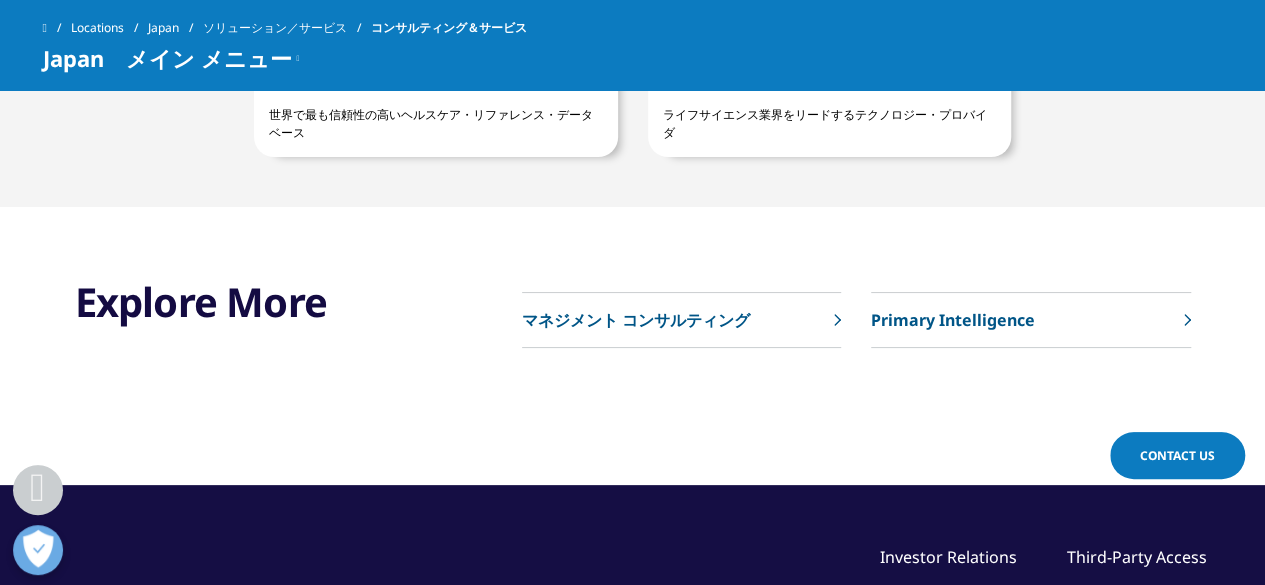 click on "マネジメント コンサルティング" at bounding box center [636, 320] 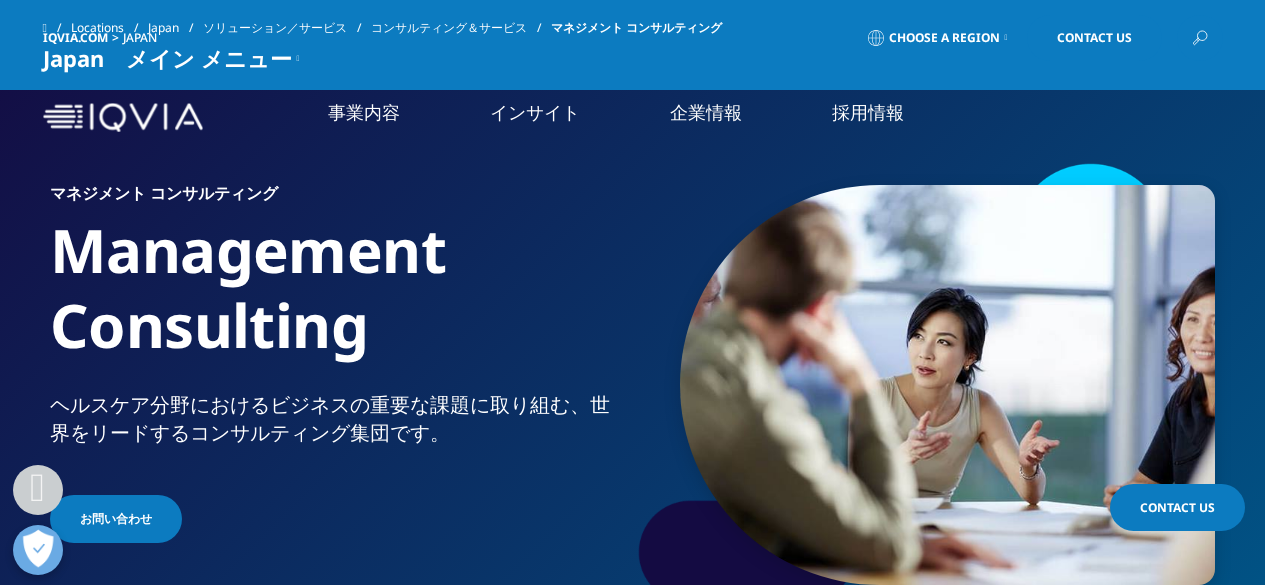 scroll, scrollTop: 727, scrollLeft: 0, axis: vertical 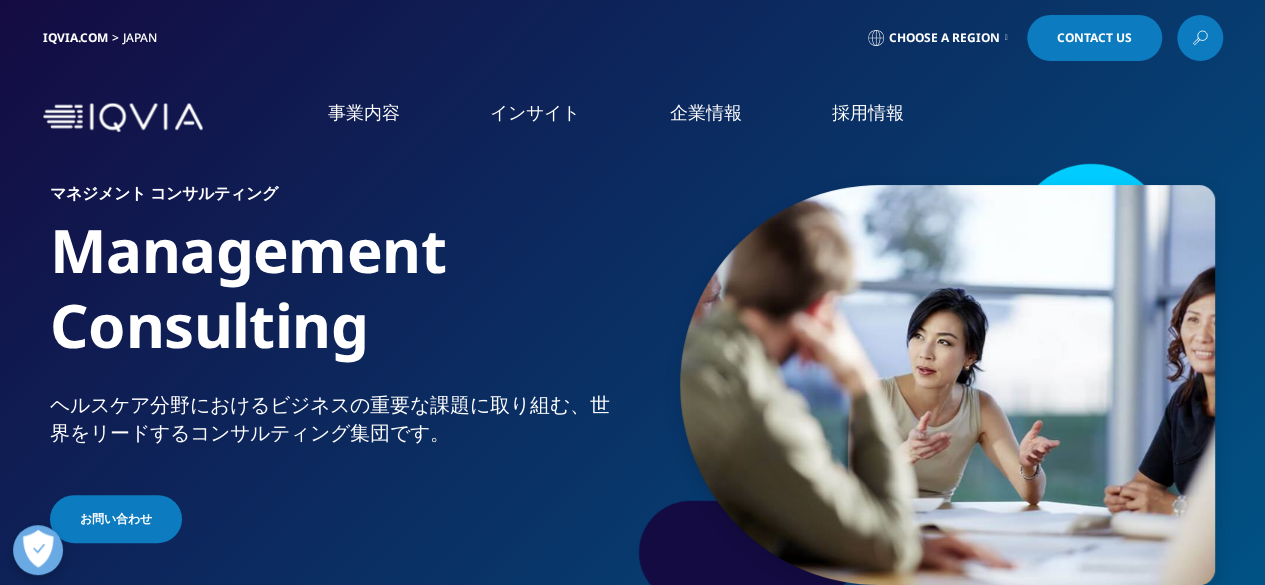 click on "採用情報" at bounding box center (868, 112) 